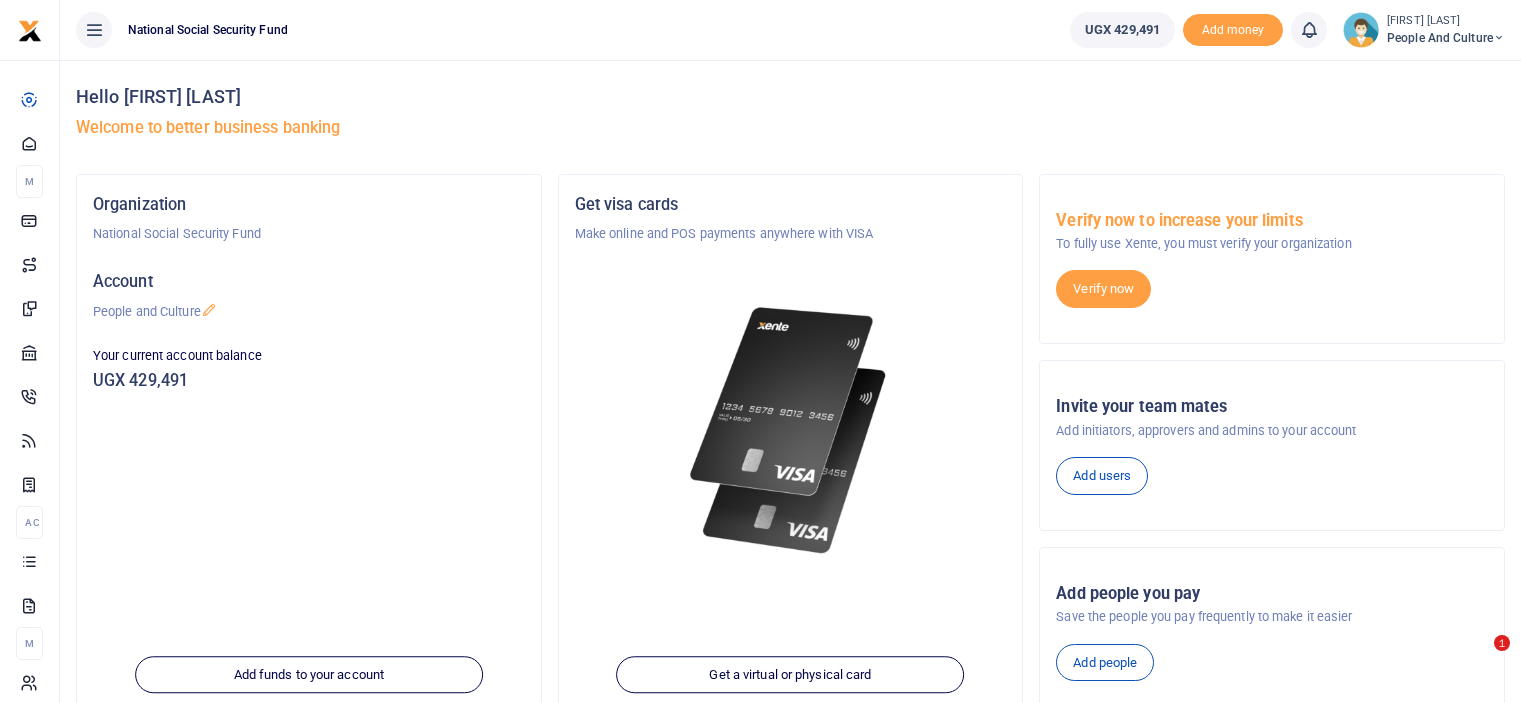 scroll, scrollTop: 0, scrollLeft: 0, axis: both 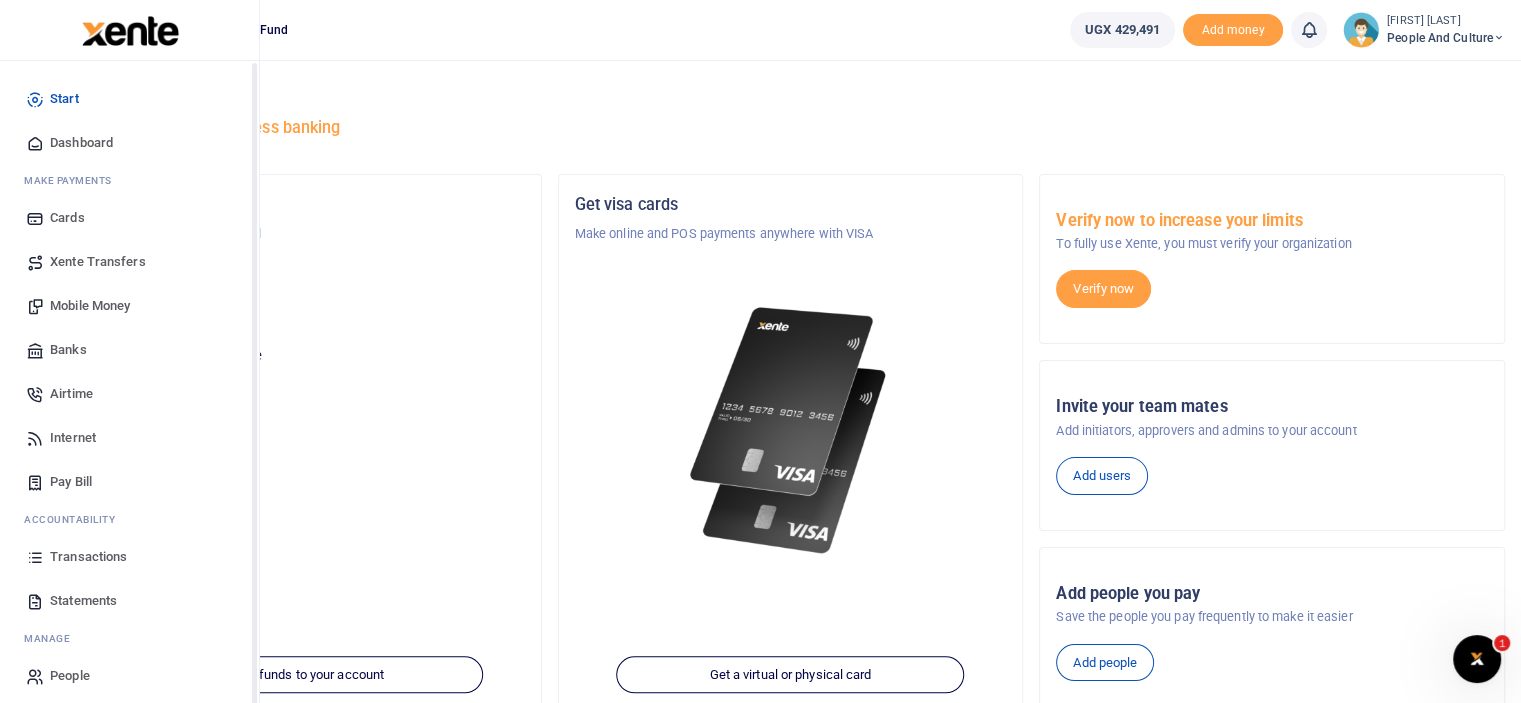 click on "Mobile Money" at bounding box center [90, 306] 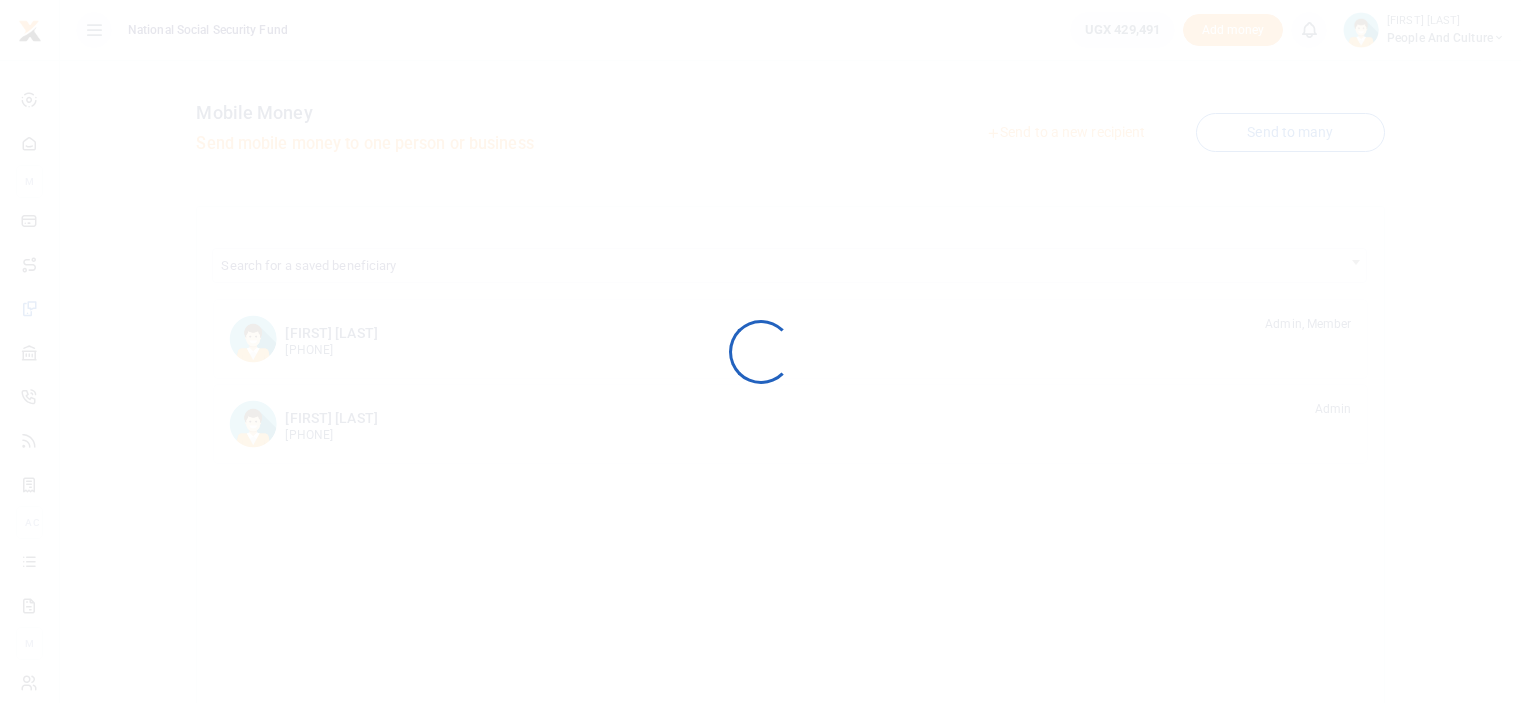 scroll, scrollTop: 0, scrollLeft: 0, axis: both 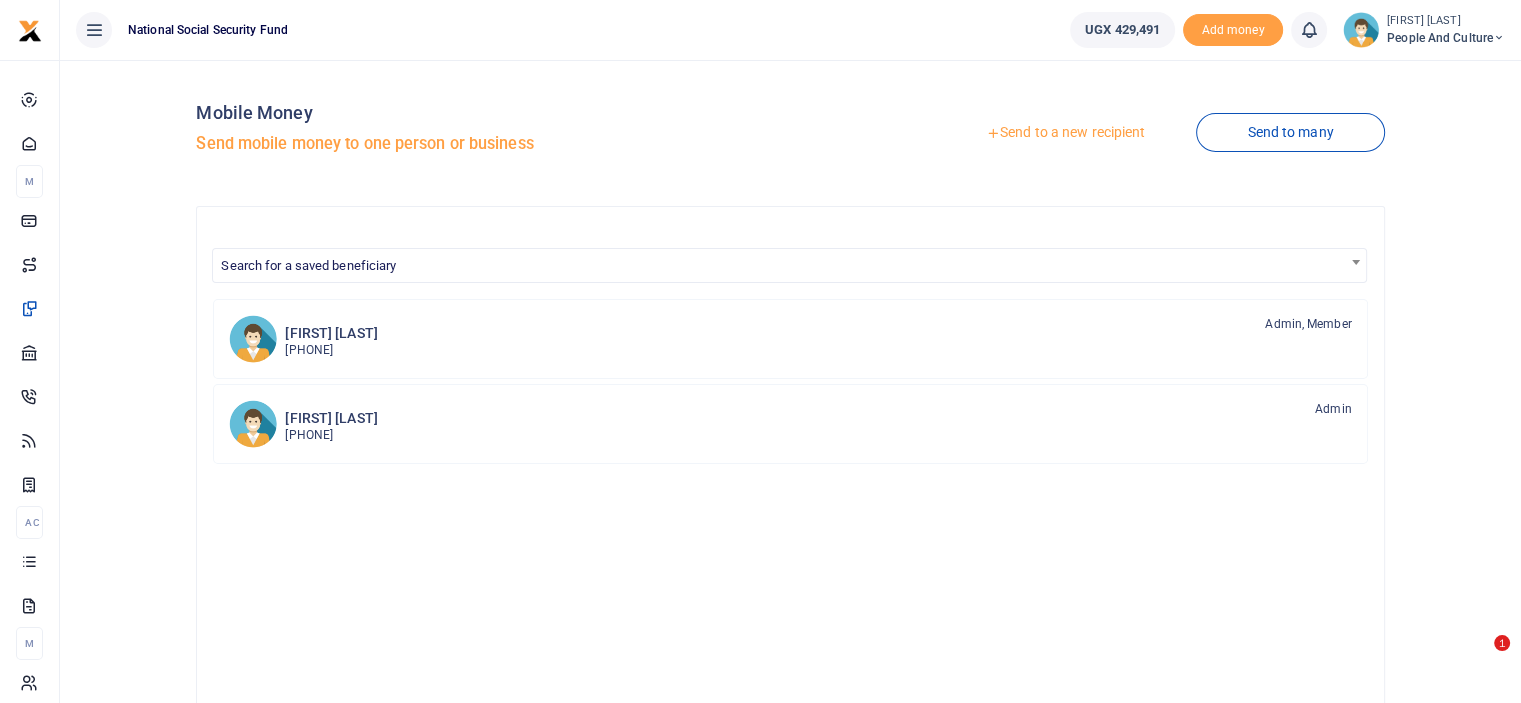 click at bounding box center (760, 351) 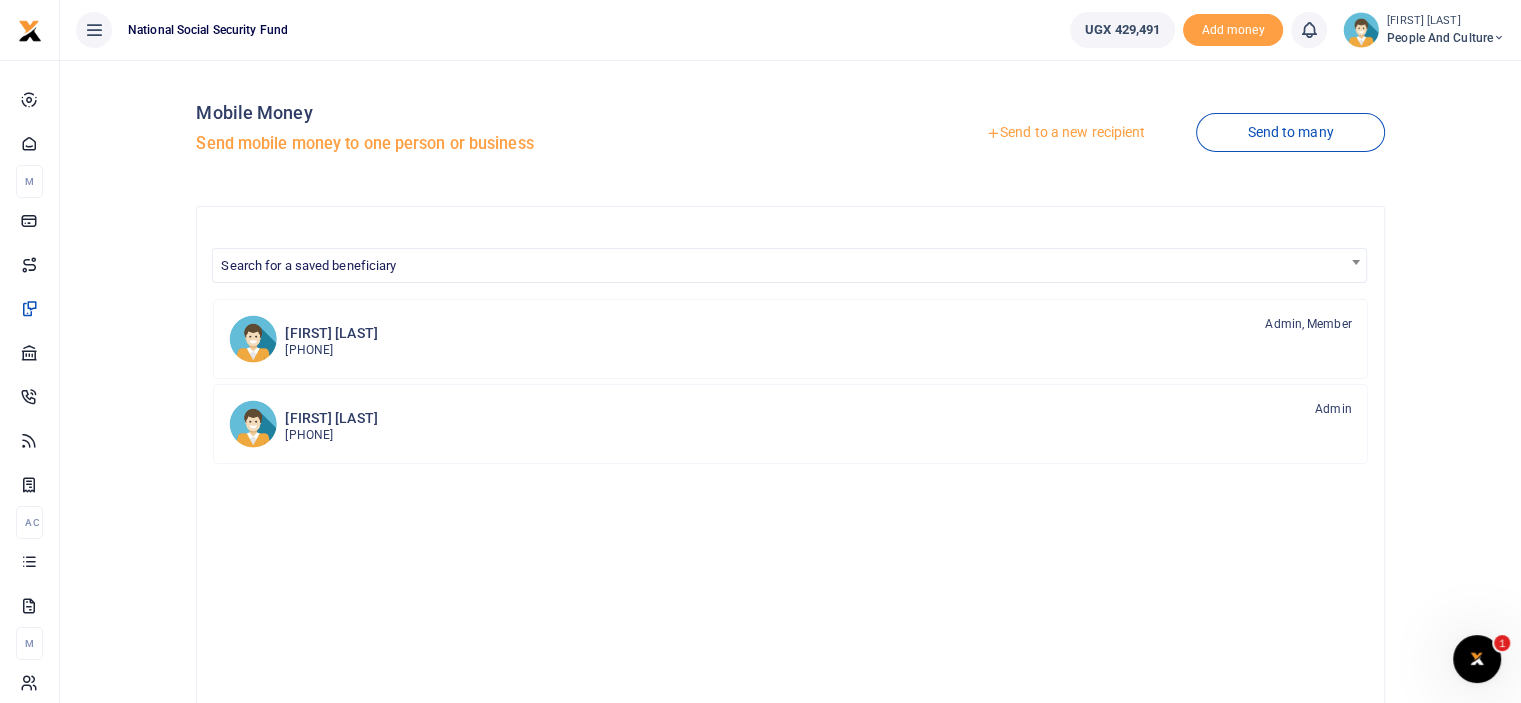 scroll, scrollTop: 0, scrollLeft: 0, axis: both 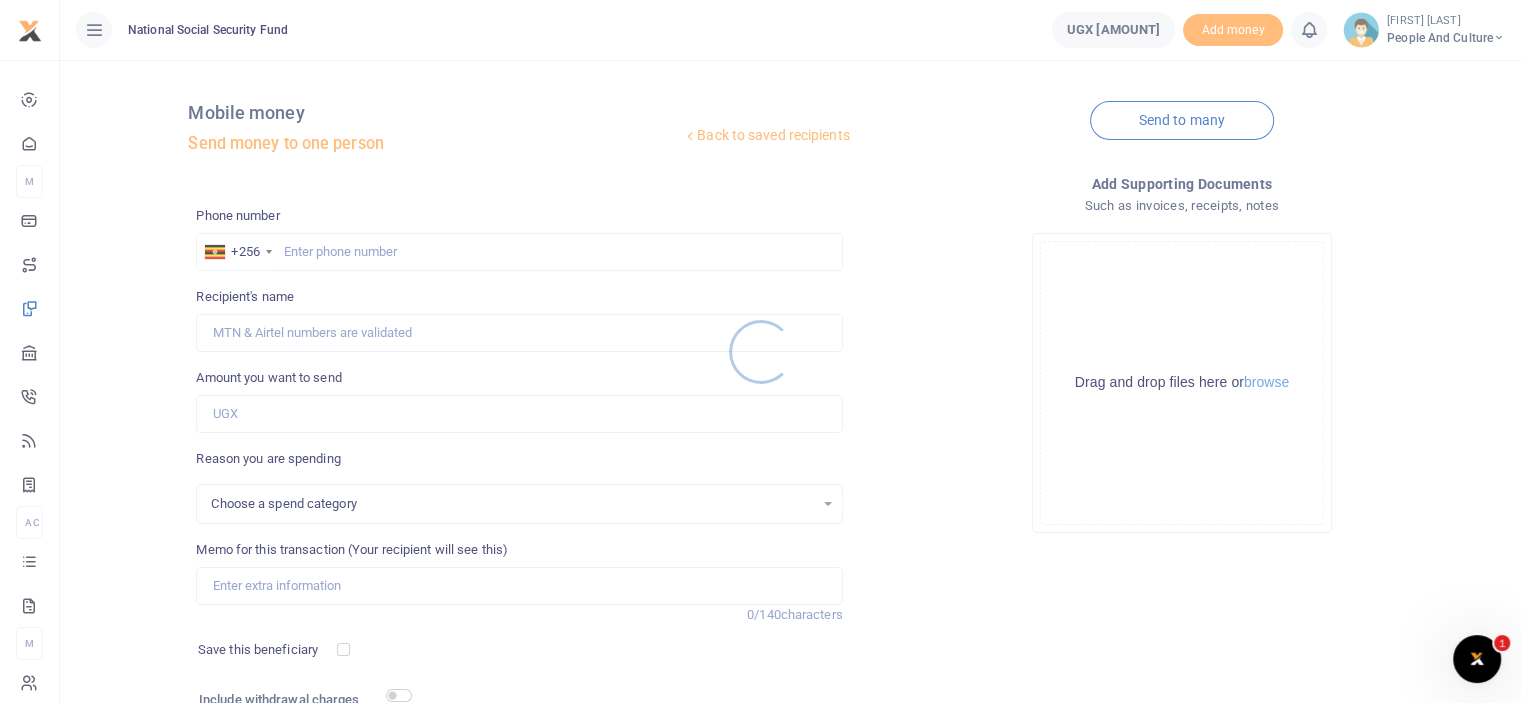 click at bounding box center [760, 351] 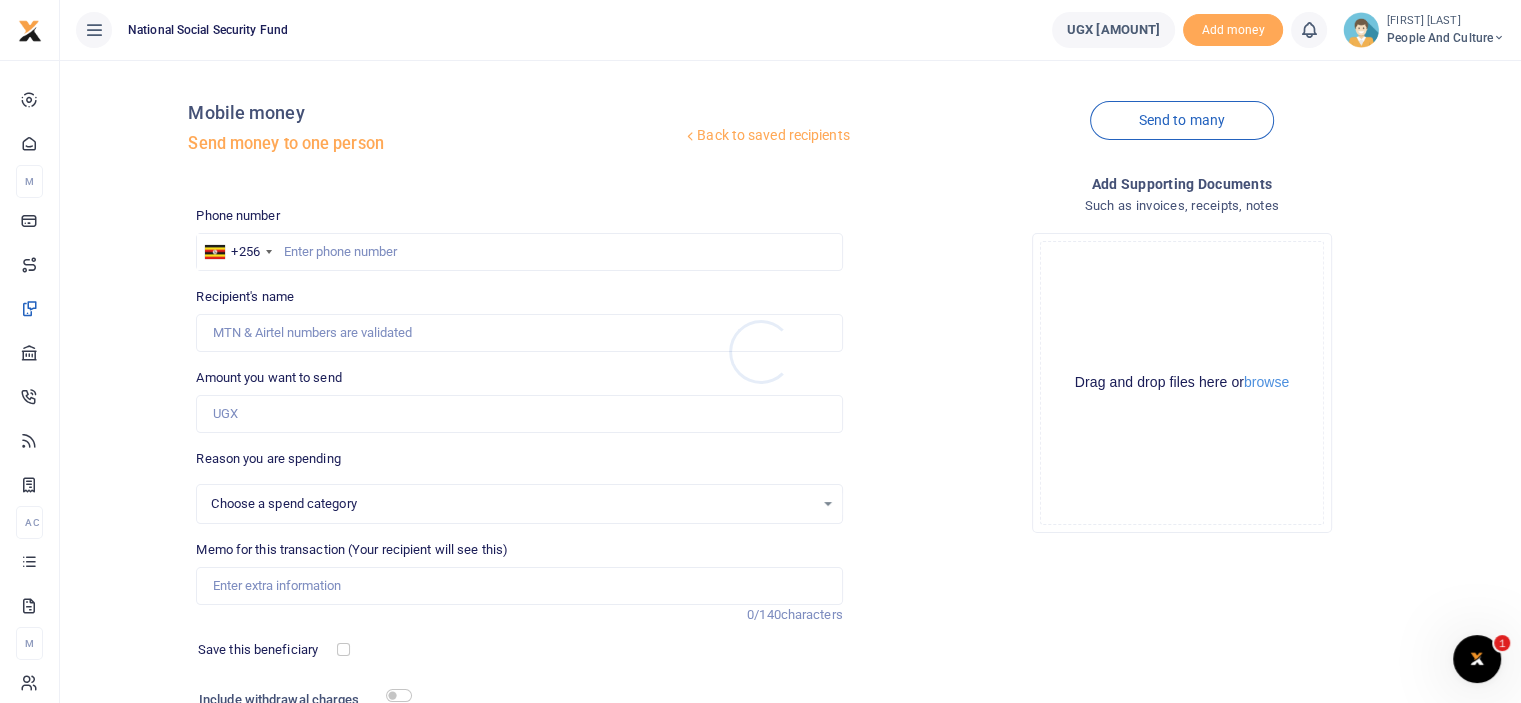 select 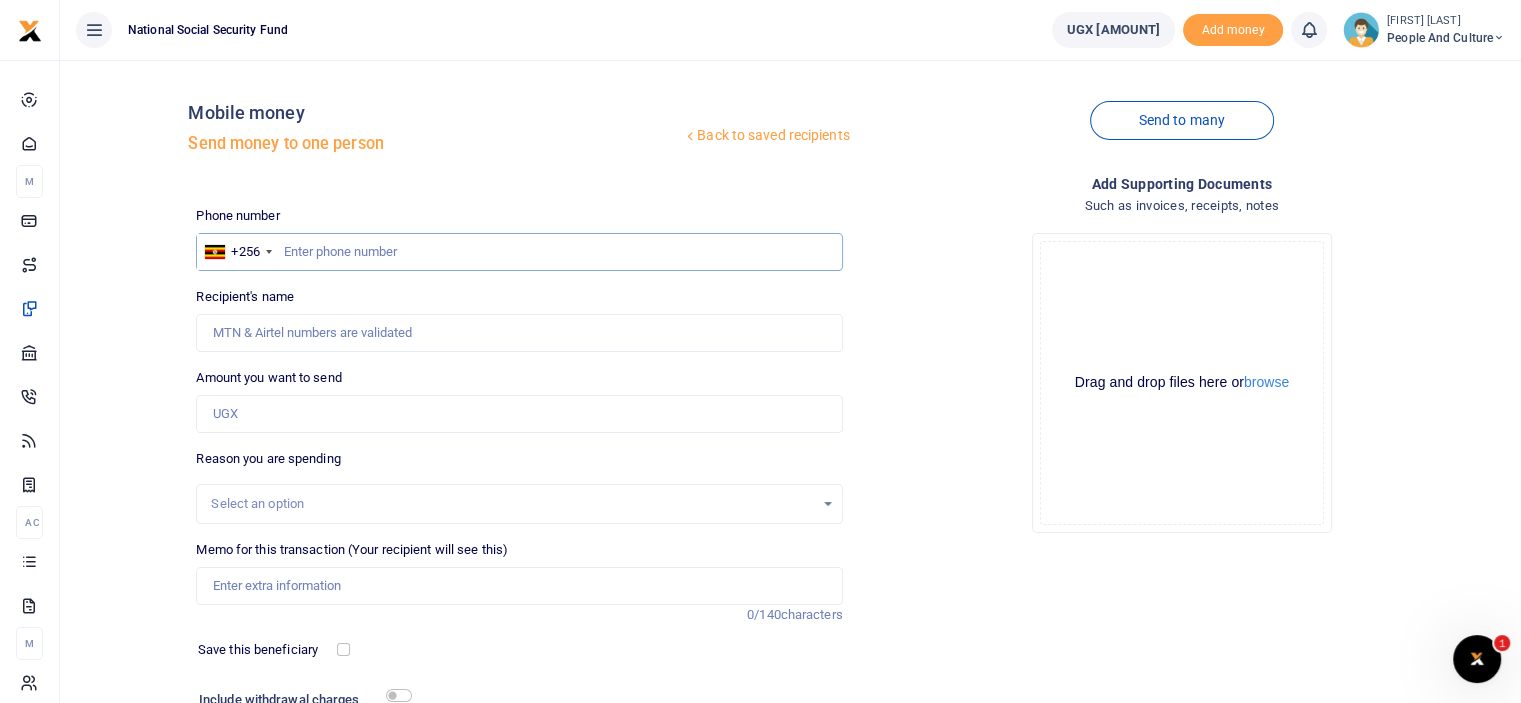 click at bounding box center [519, 252] 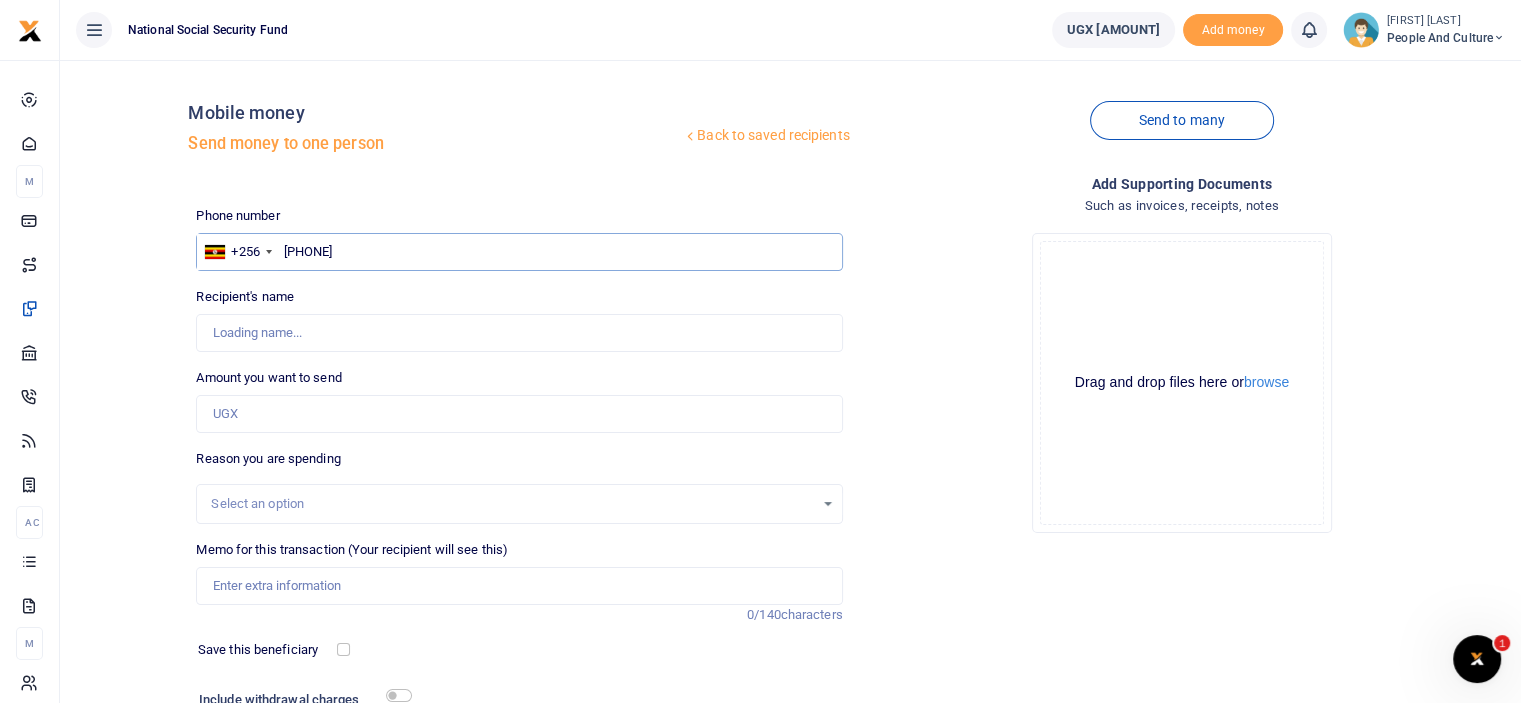 type on "[PHONE]" 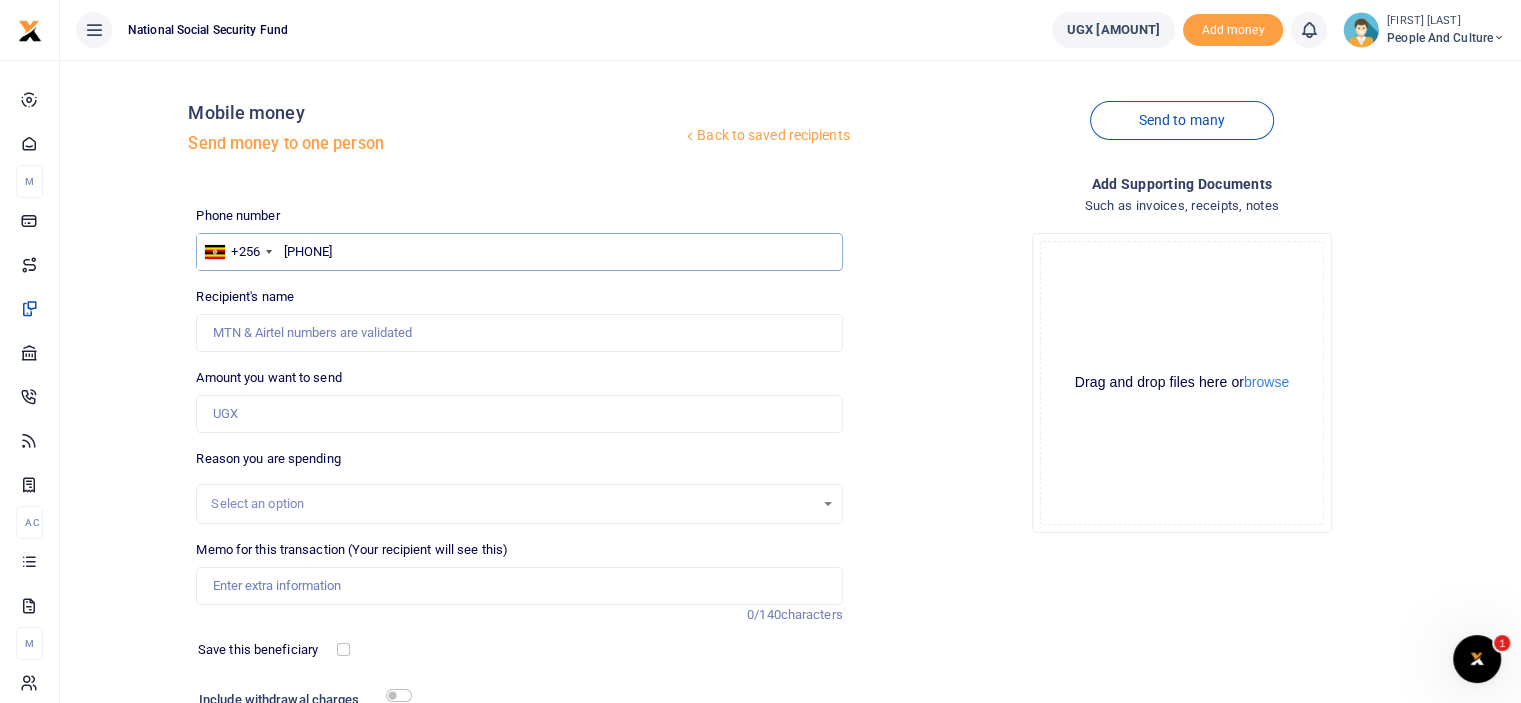 type on "Shillar Asiimwe" 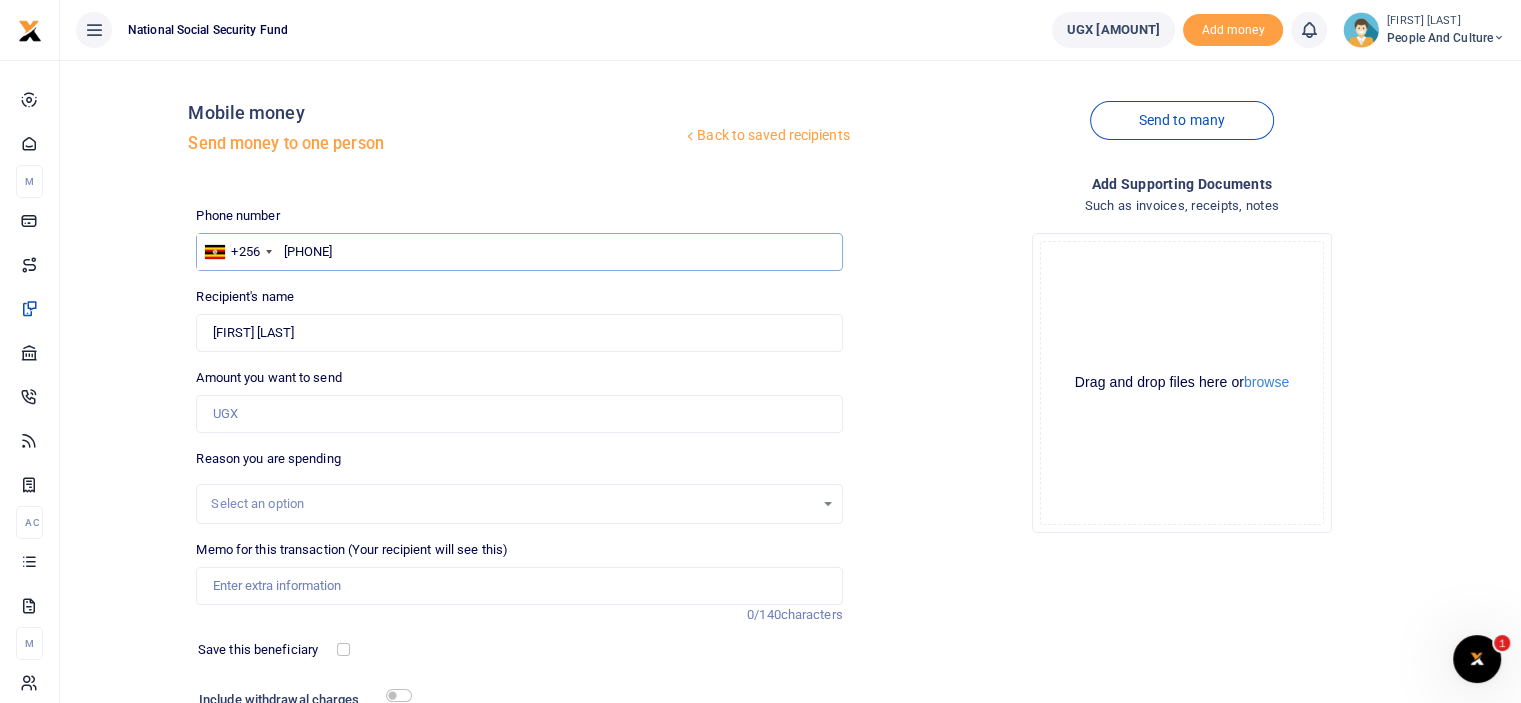 type on "0777310231" 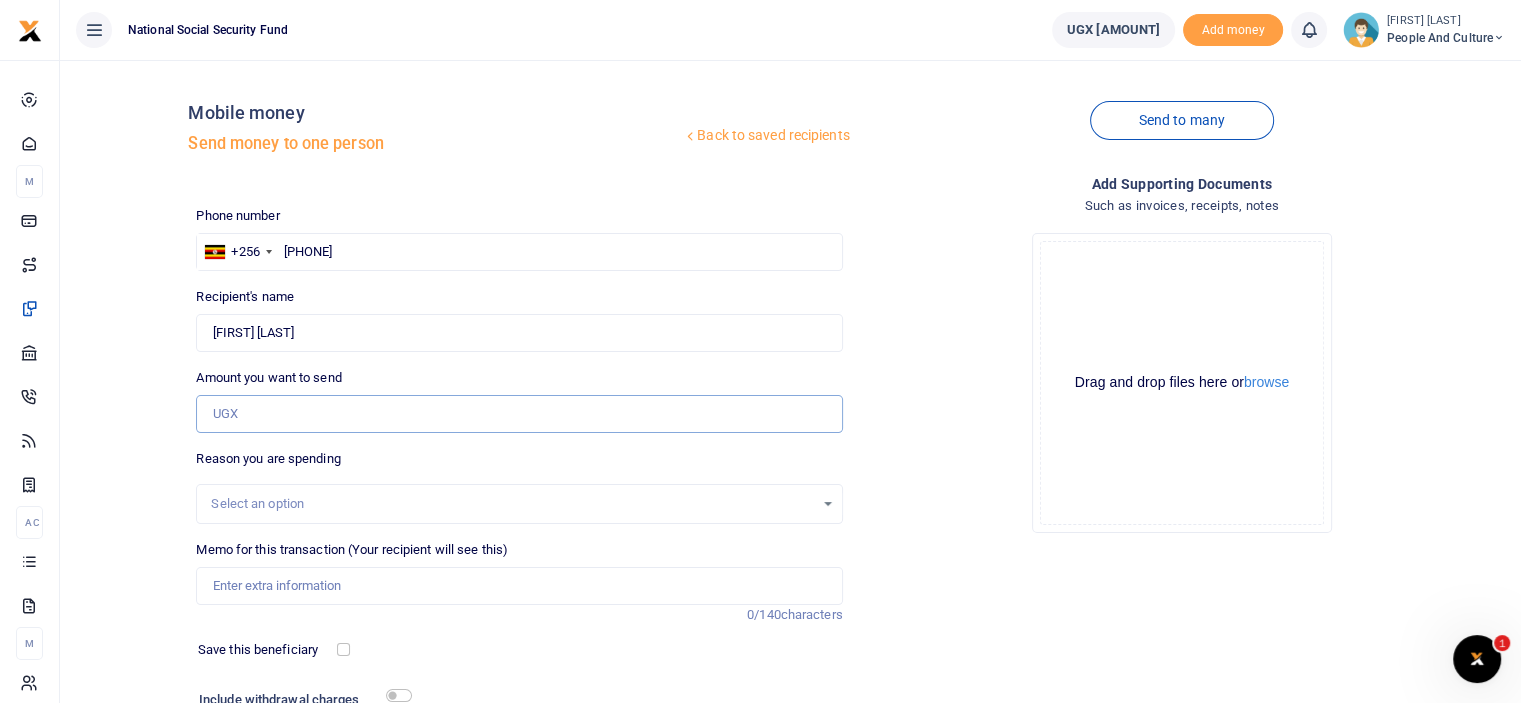 click on "Amount you want to send" at bounding box center (519, 414) 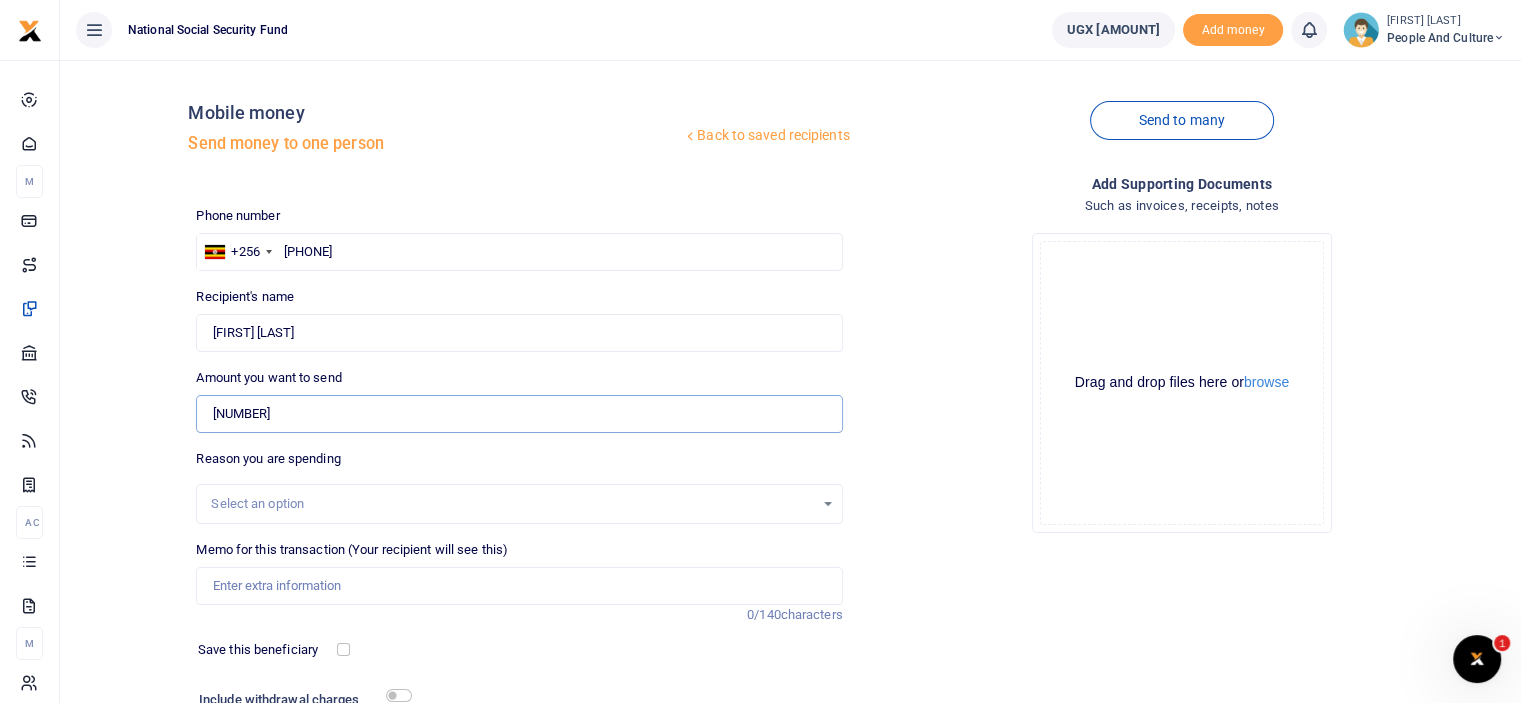 type on "248,000" 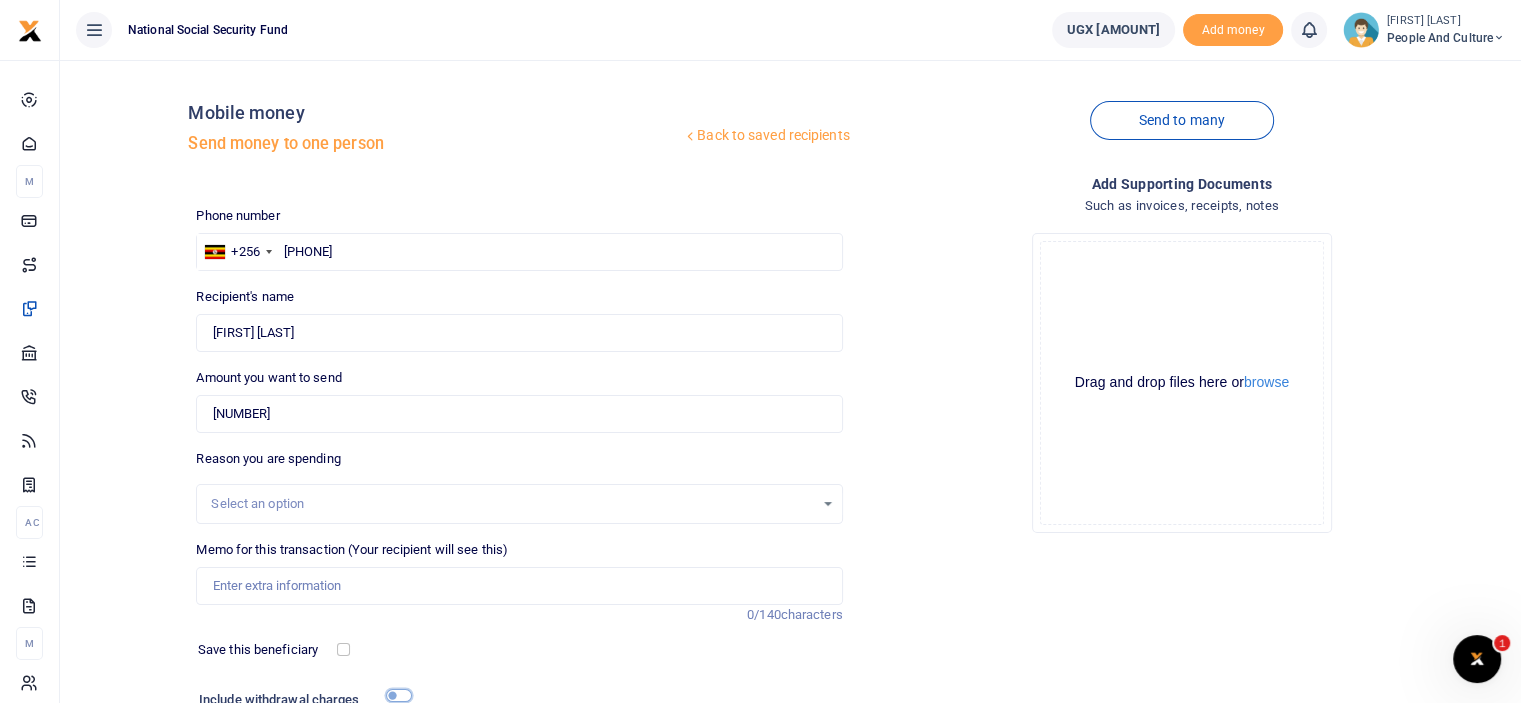 click at bounding box center [399, 695] 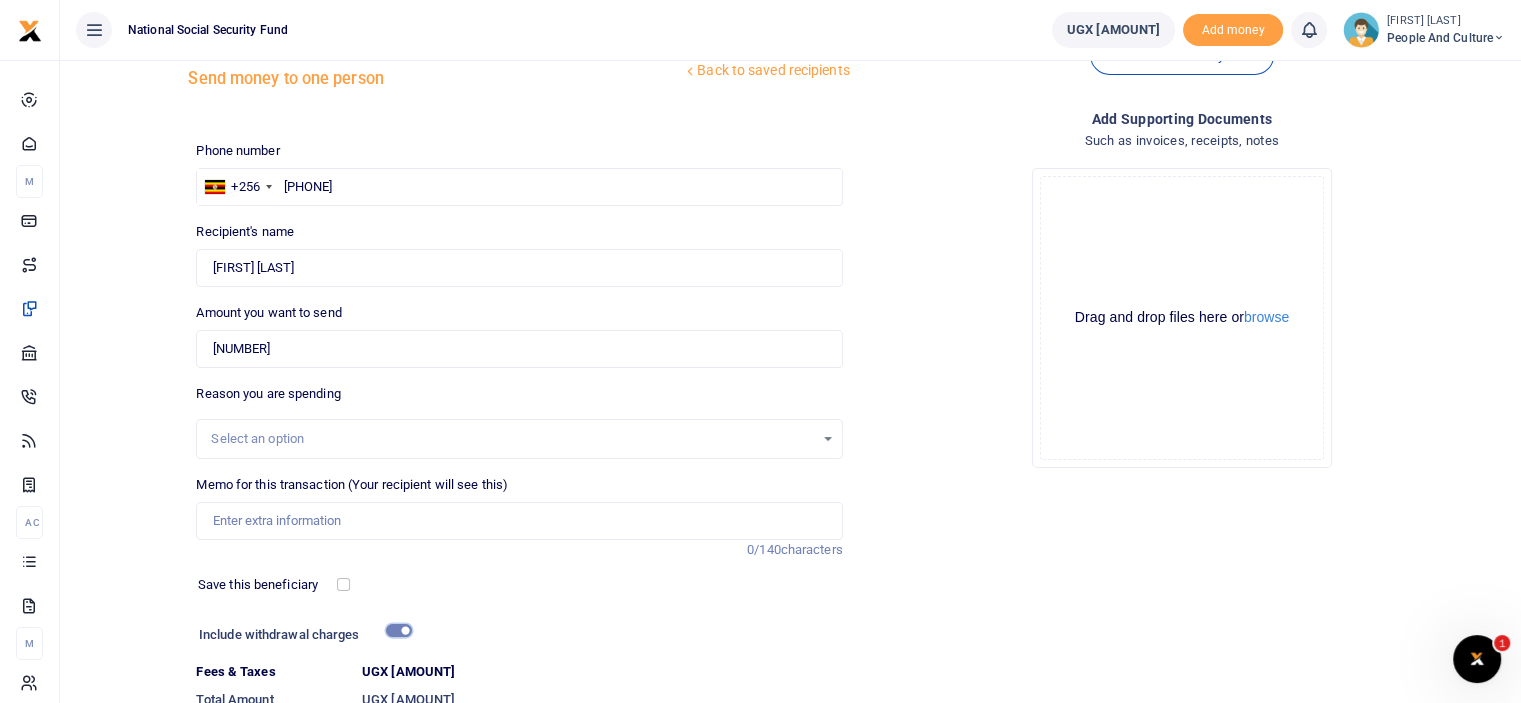 scroll, scrollTop: 100, scrollLeft: 0, axis: vertical 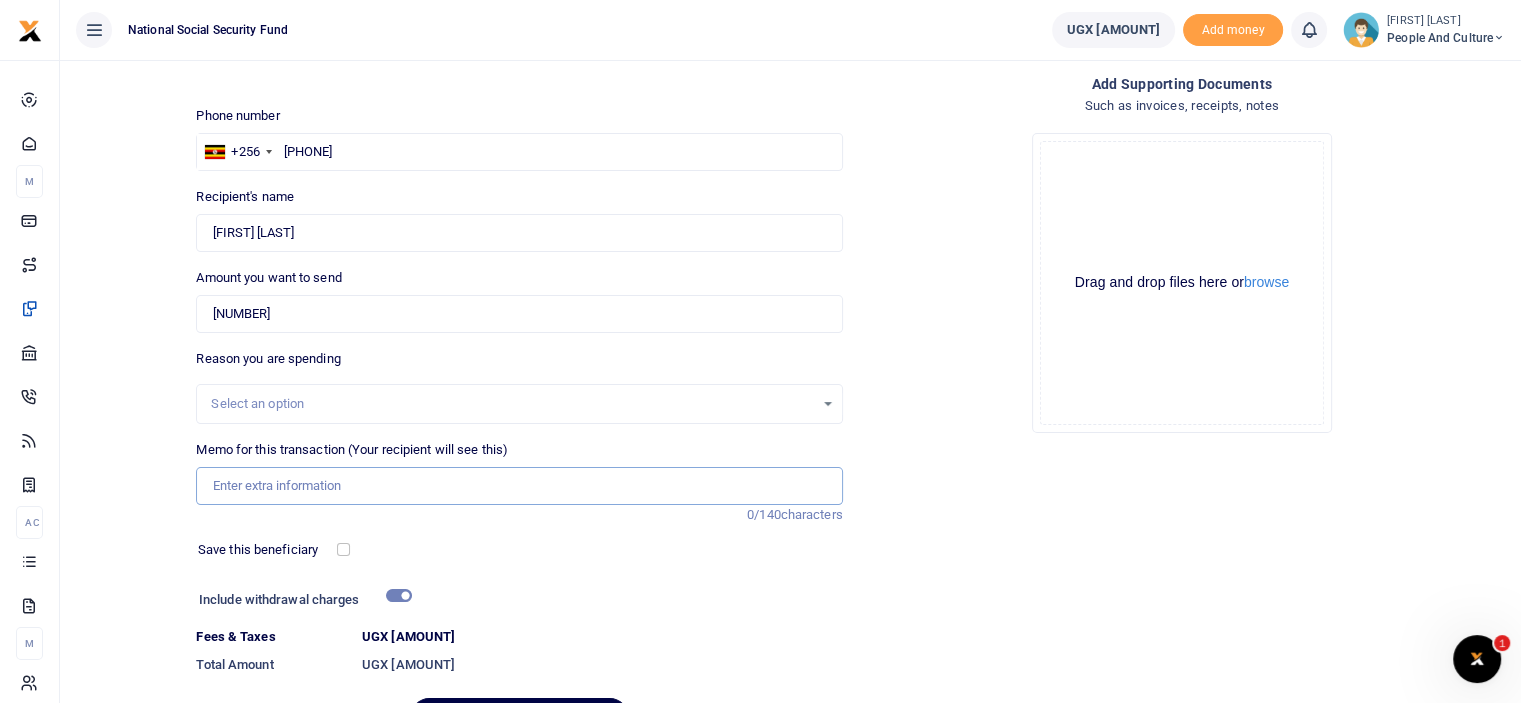 click on "Memo for this transaction (Your recipient will see this)" at bounding box center [519, 486] 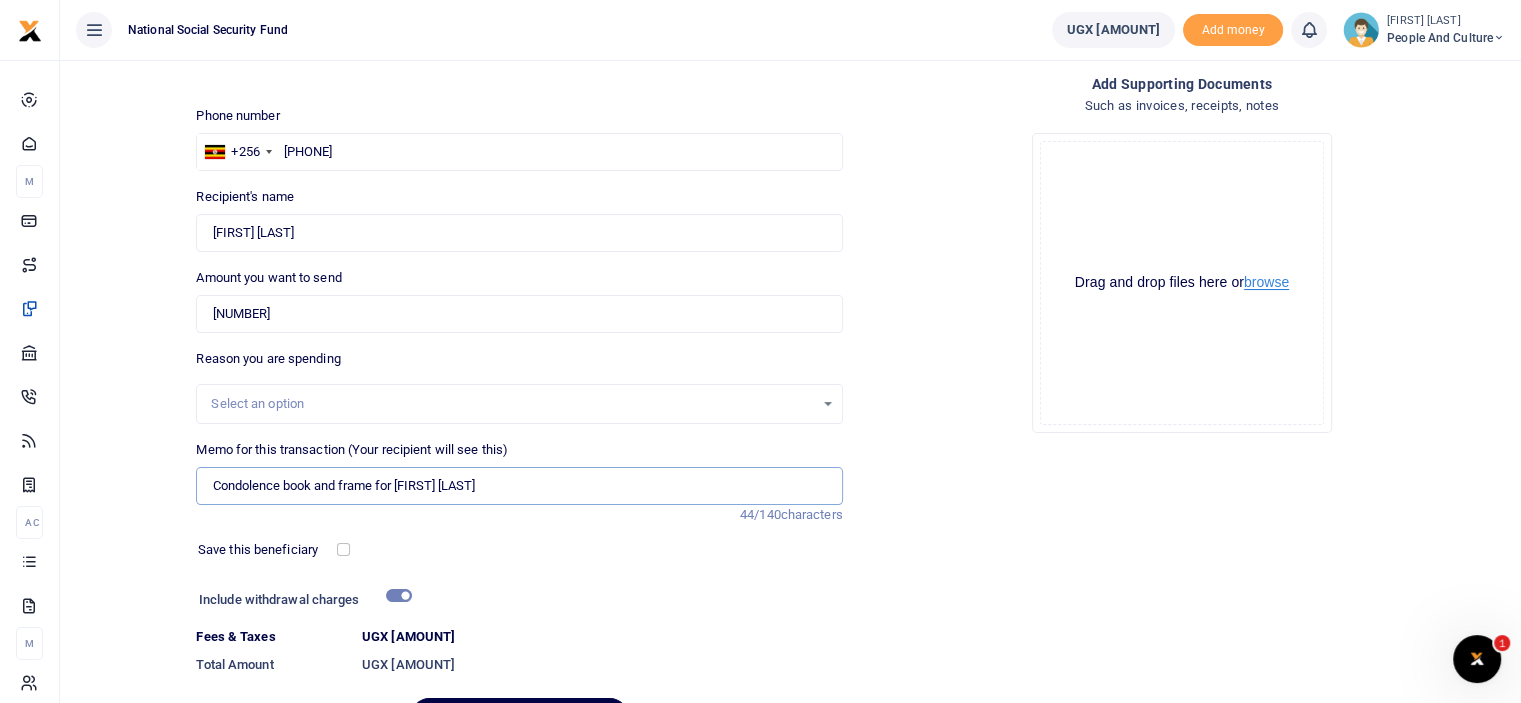 type on "Condolence book and frame for [LAST] [LAST]" 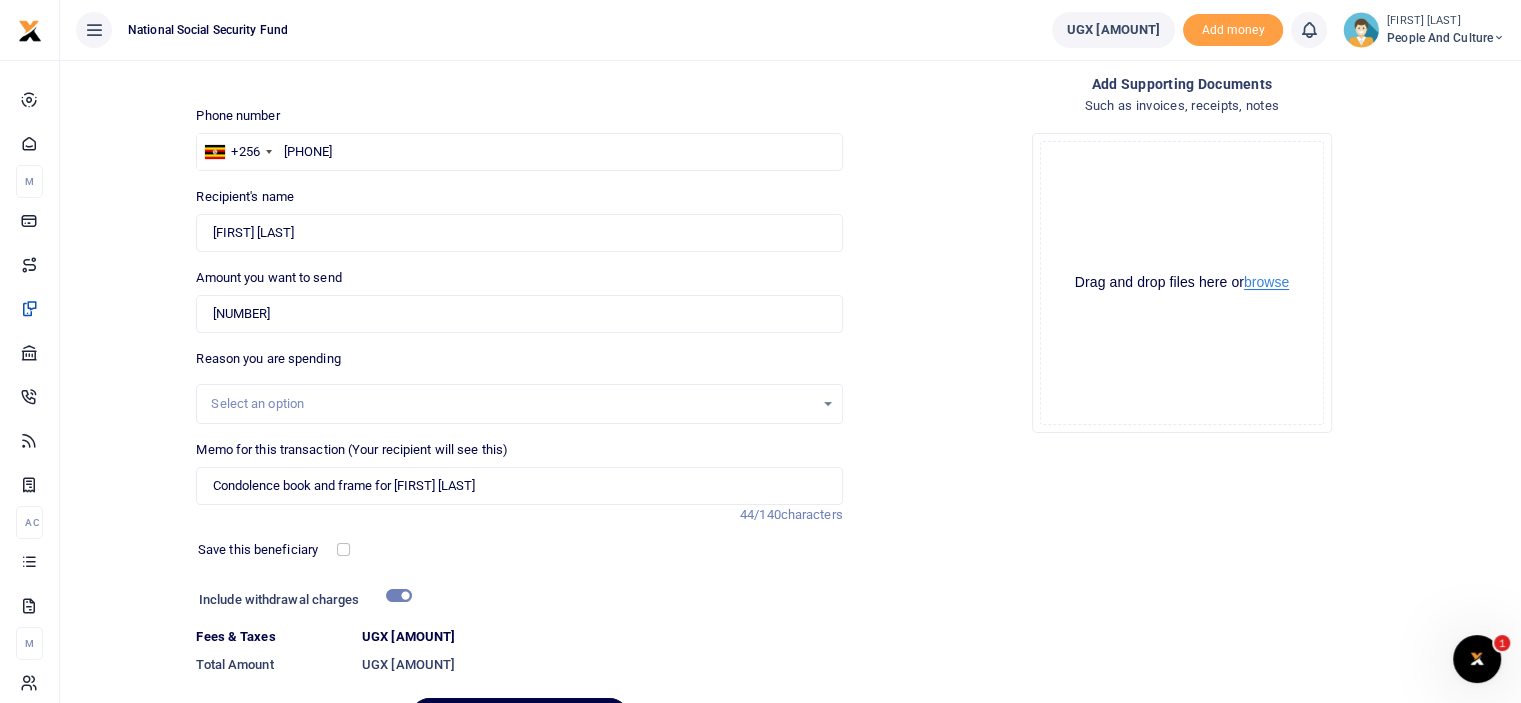 click on "browse" at bounding box center [1266, 282] 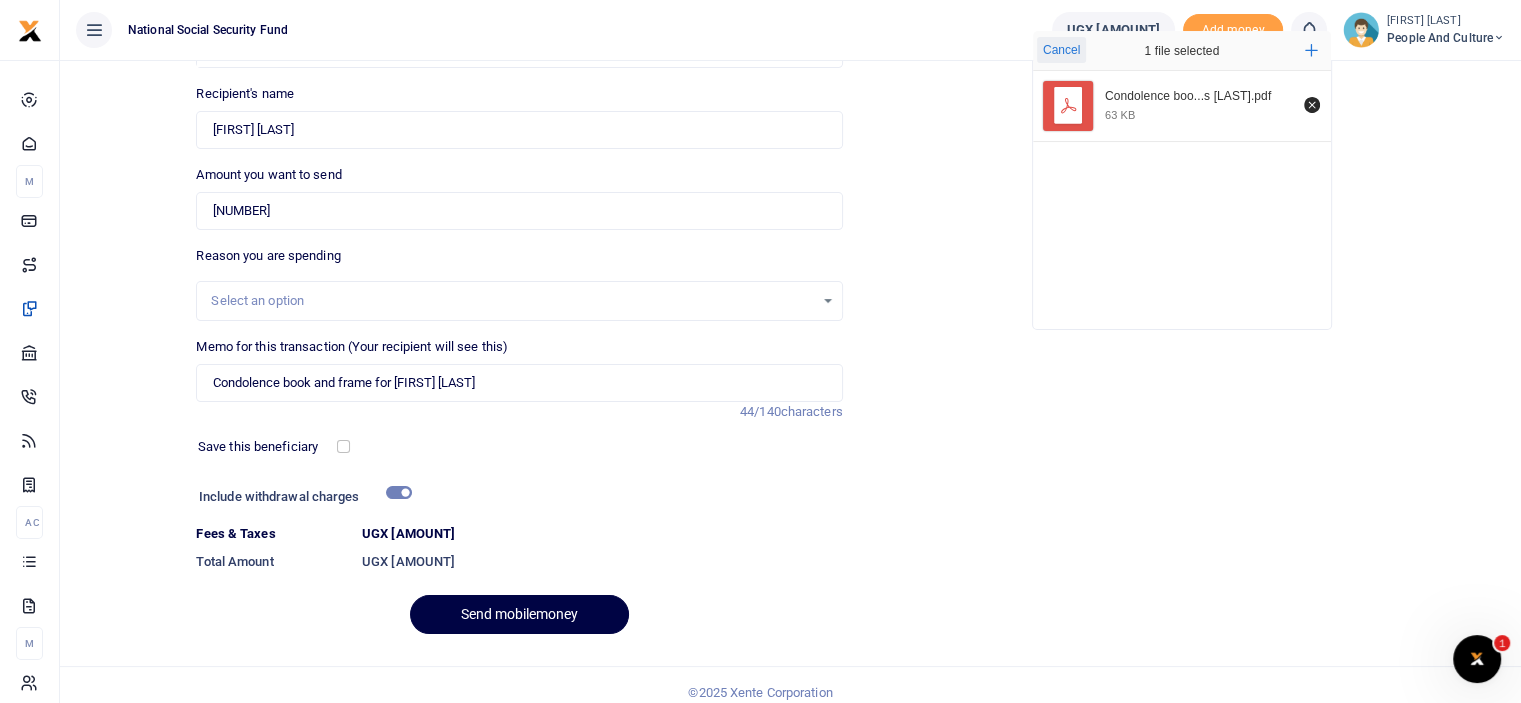 scroll, scrollTop: 217, scrollLeft: 0, axis: vertical 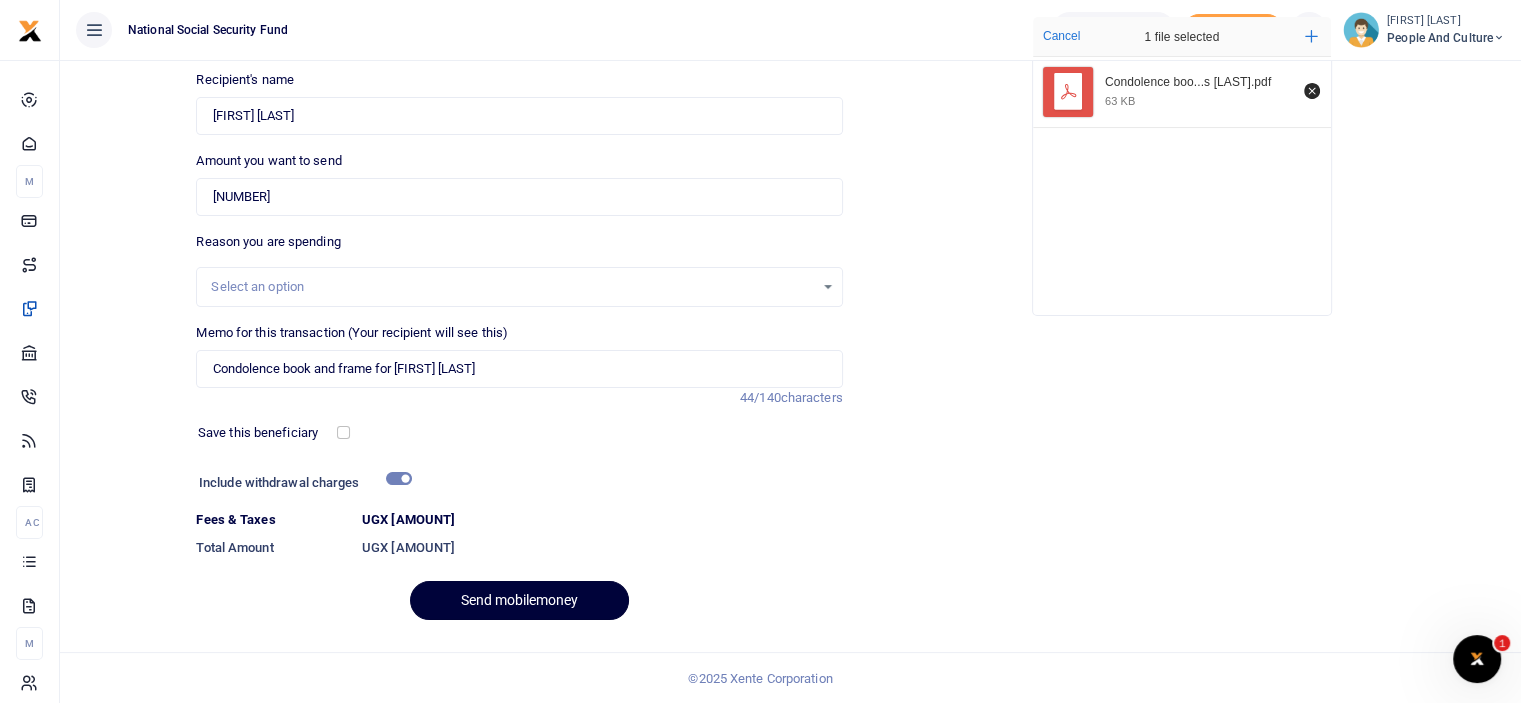click on "Send mobilemoney" at bounding box center [519, 600] 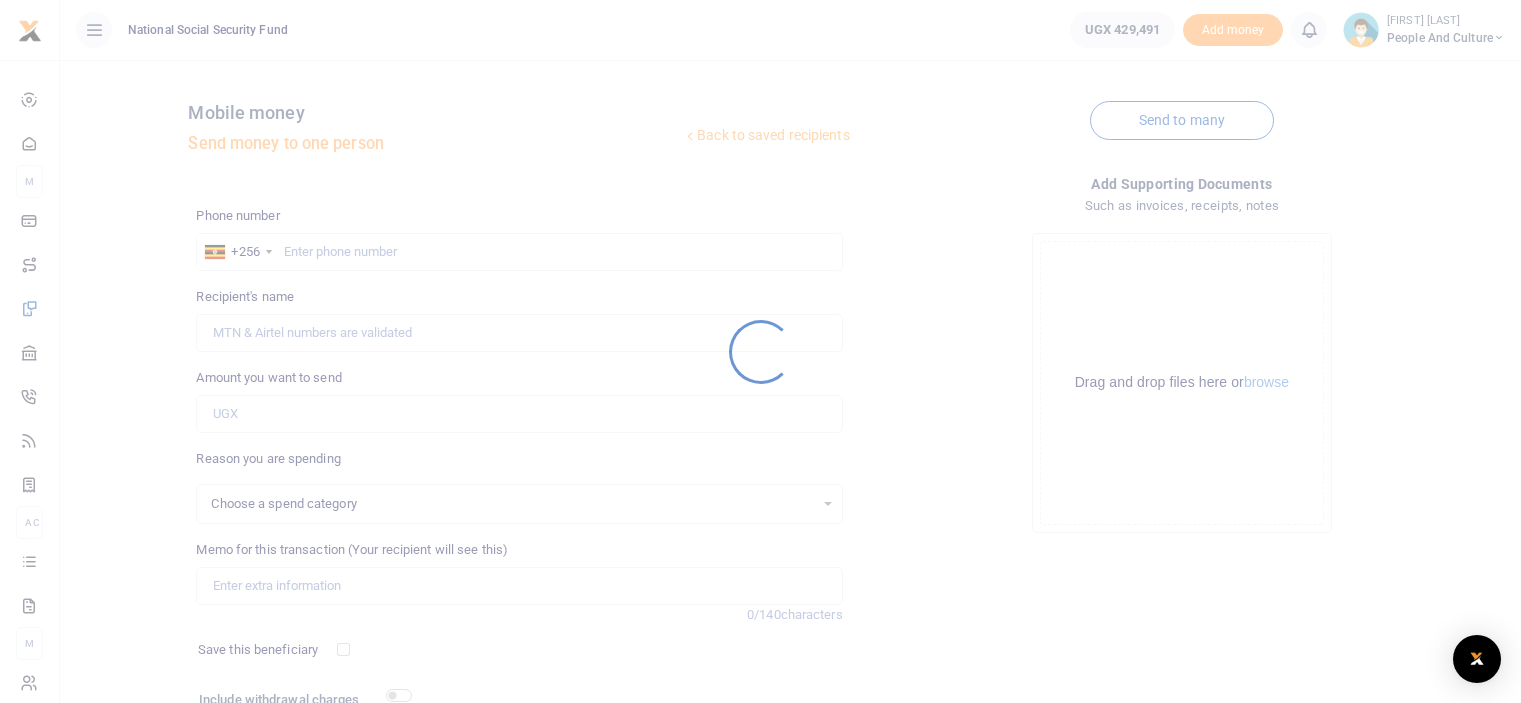 scroll, scrollTop: 162, scrollLeft: 0, axis: vertical 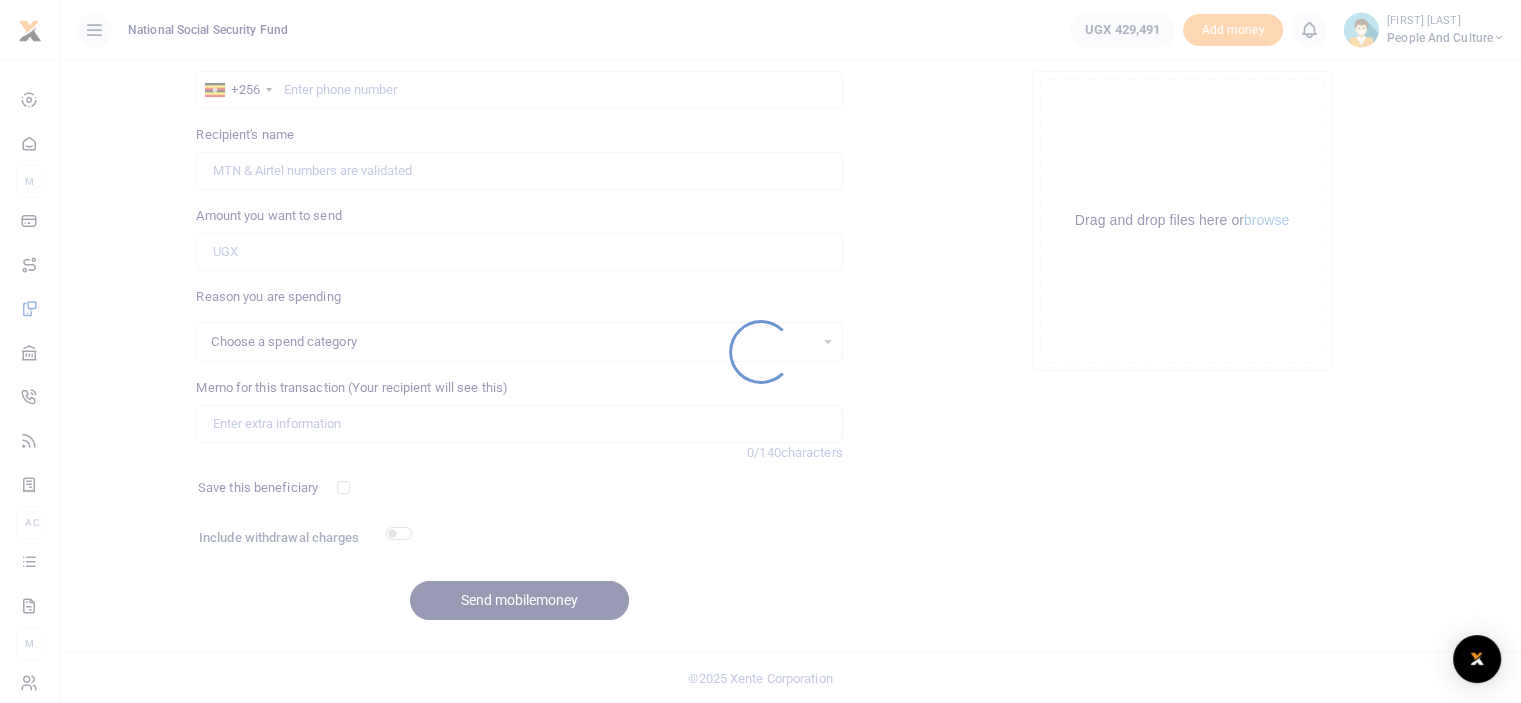 select 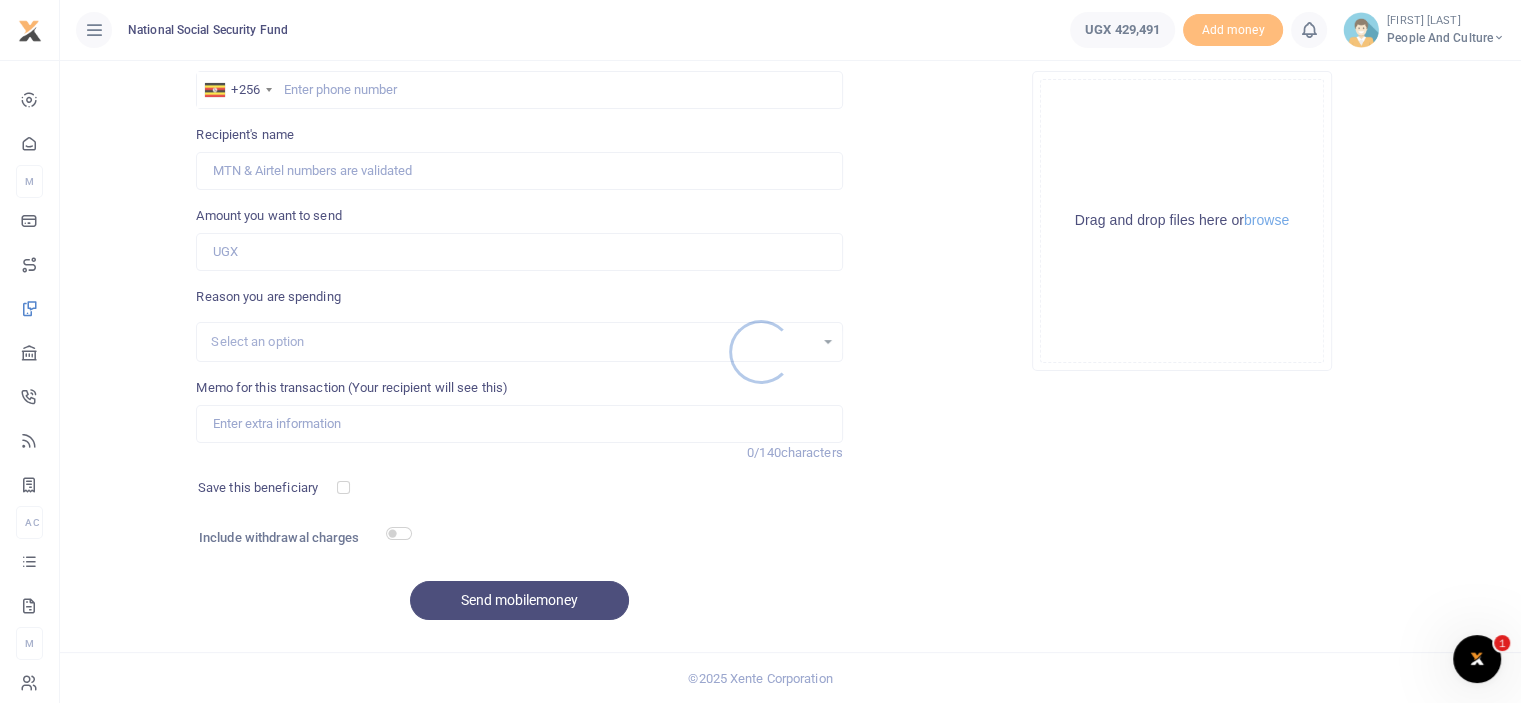 scroll, scrollTop: 0, scrollLeft: 0, axis: both 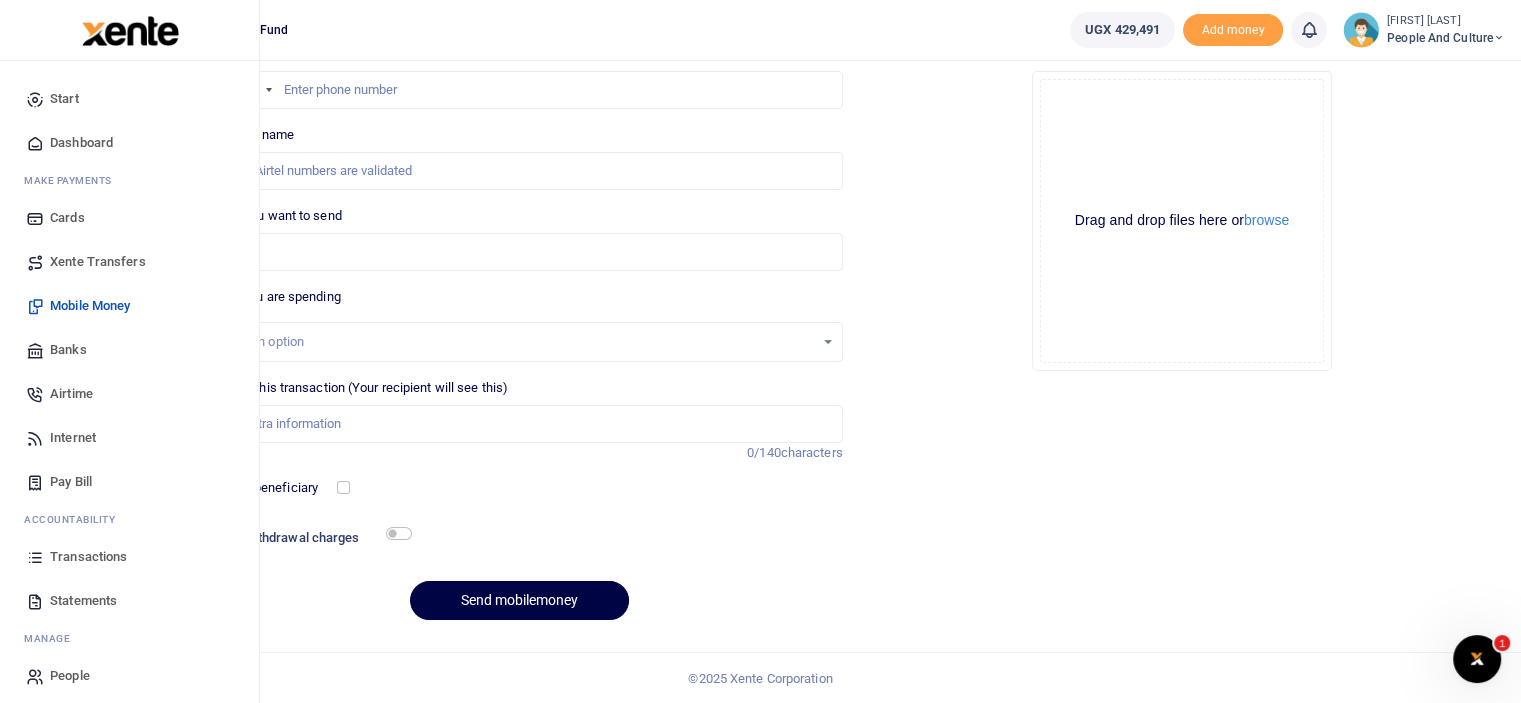 click on "Mobile Money" at bounding box center [90, 306] 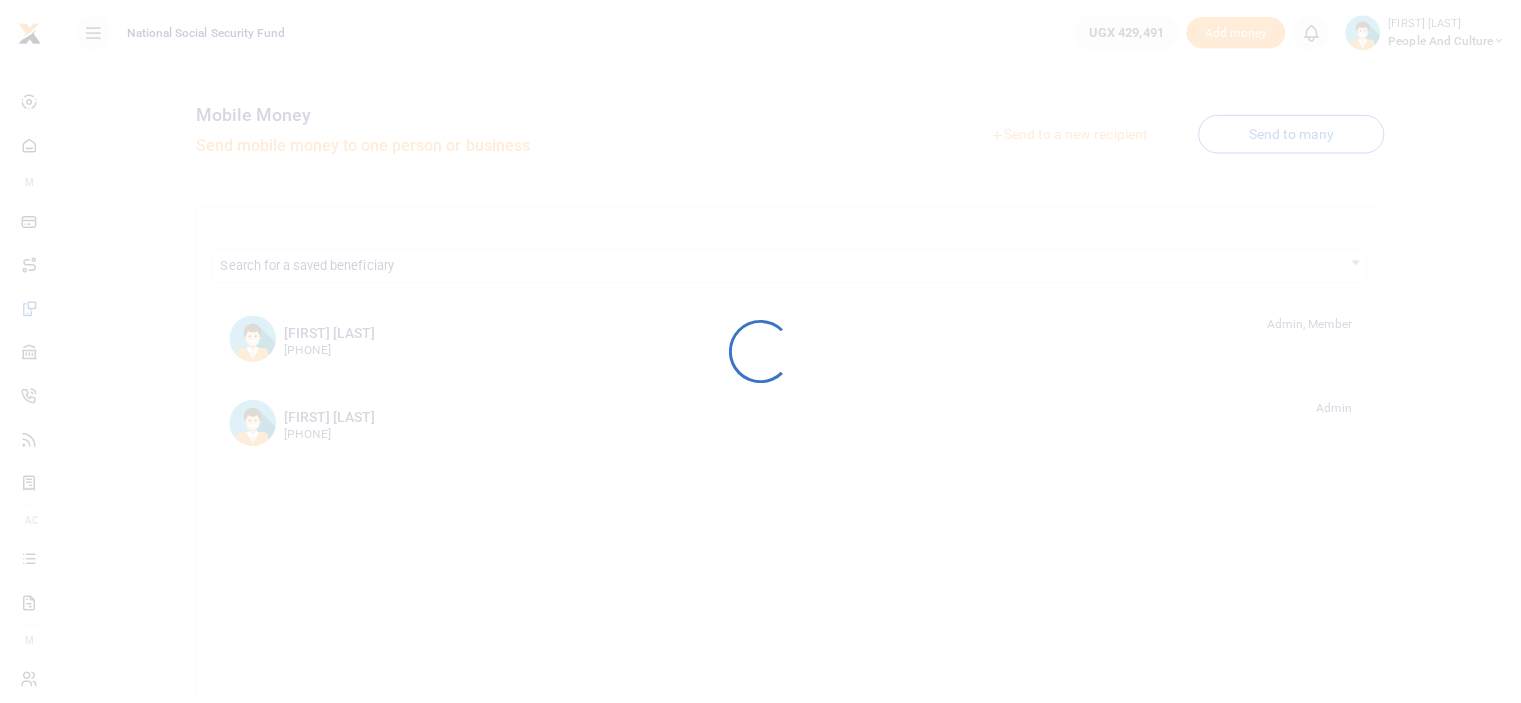 scroll, scrollTop: 0, scrollLeft: 0, axis: both 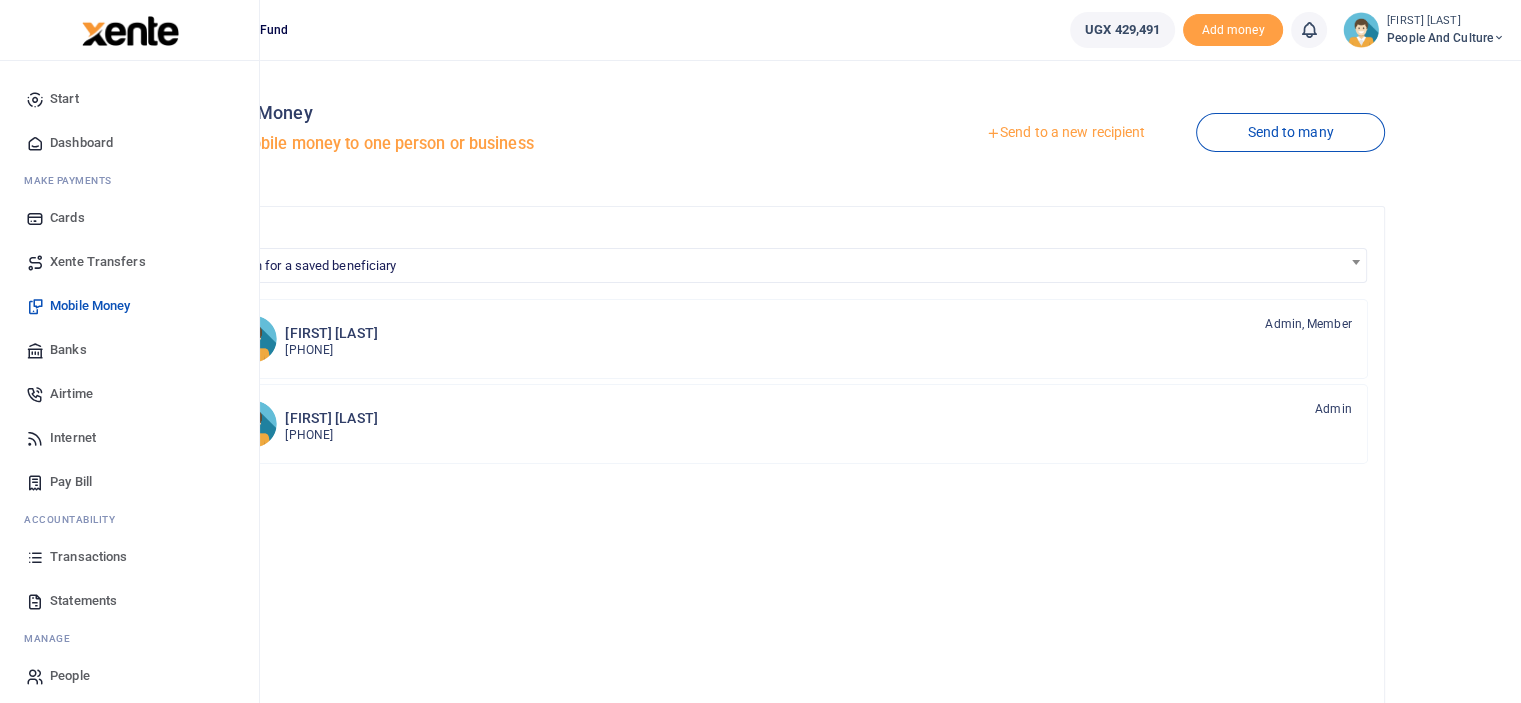 click on "Transactions" at bounding box center (88, 557) 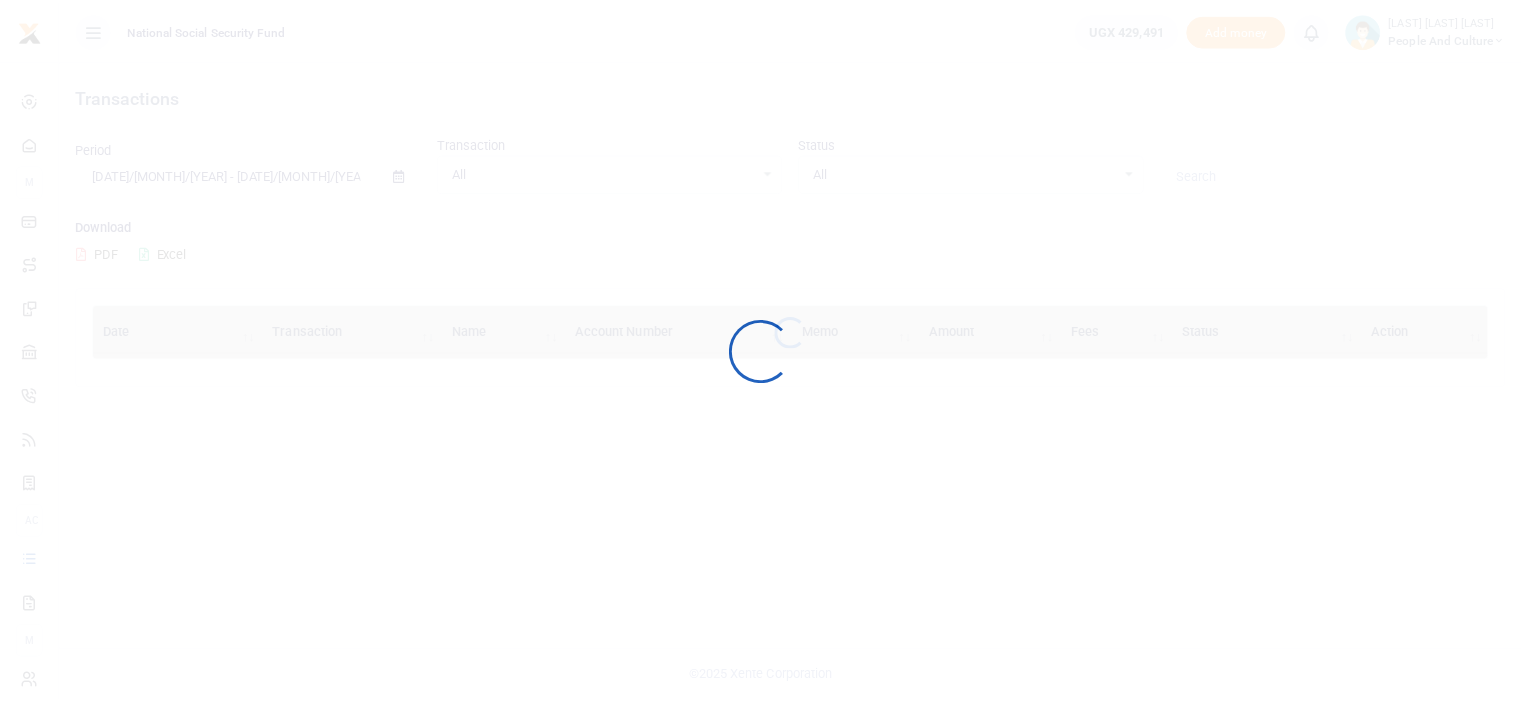 scroll, scrollTop: 0, scrollLeft: 0, axis: both 